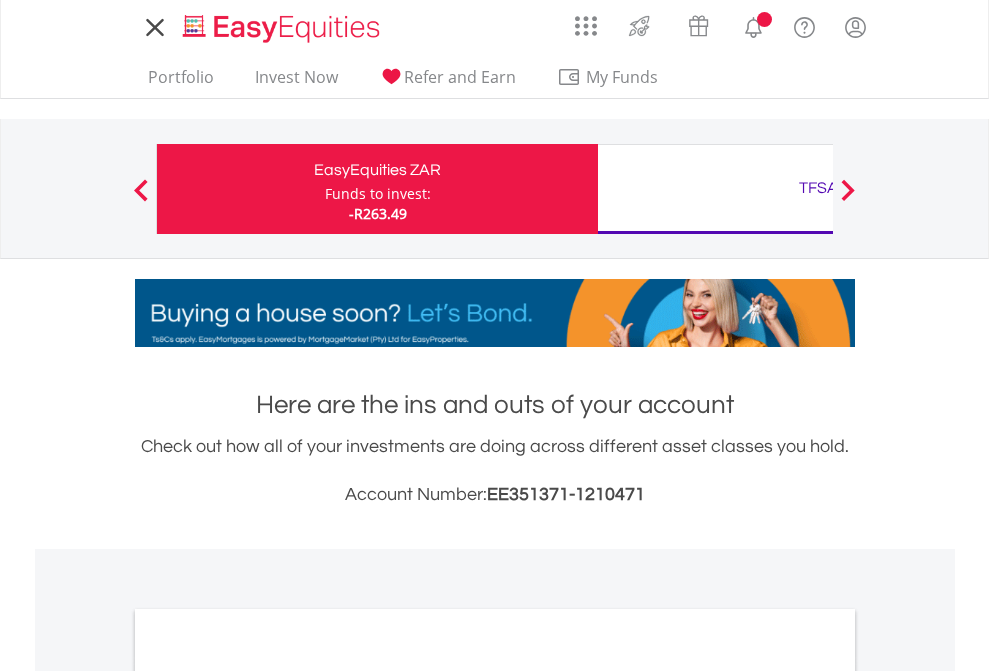 scroll, scrollTop: 0, scrollLeft: 0, axis: both 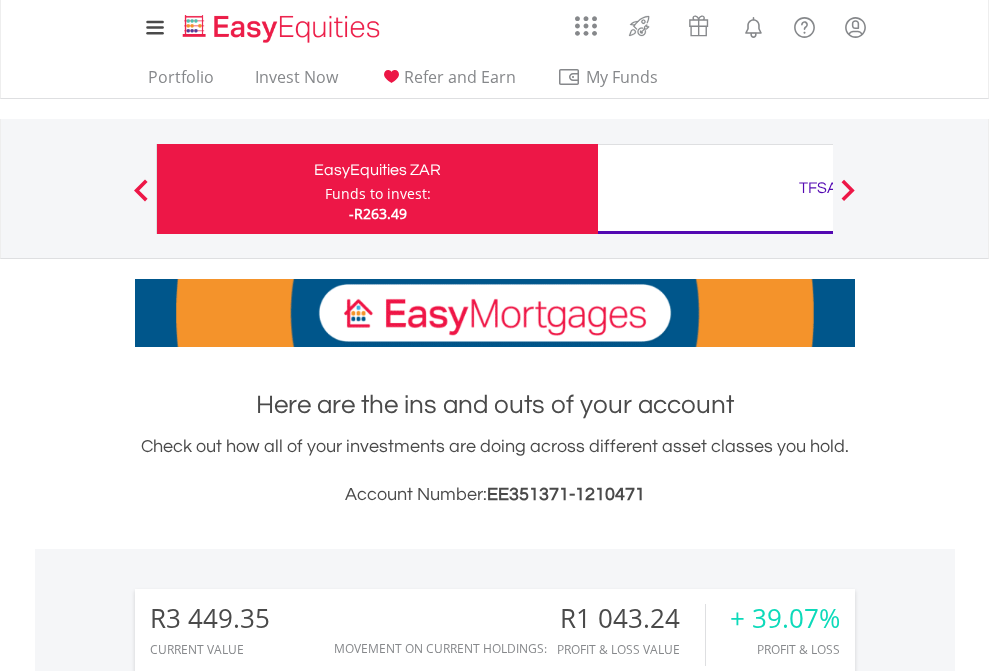 click on "Funds to invest:" at bounding box center [378, 194] 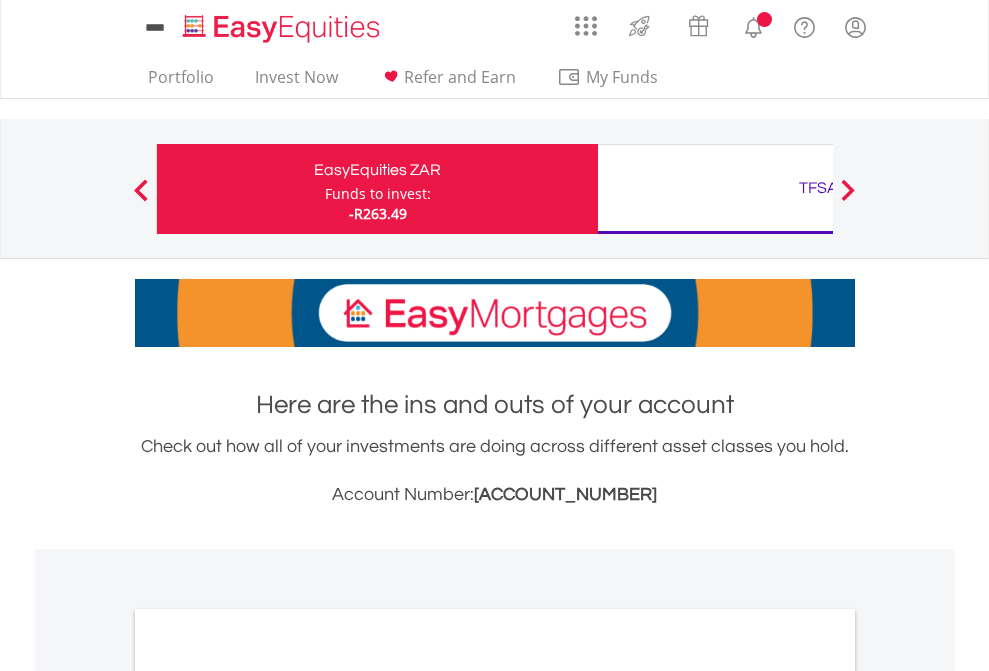 scroll, scrollTop: 0, scrollLeft: 0, axis: both 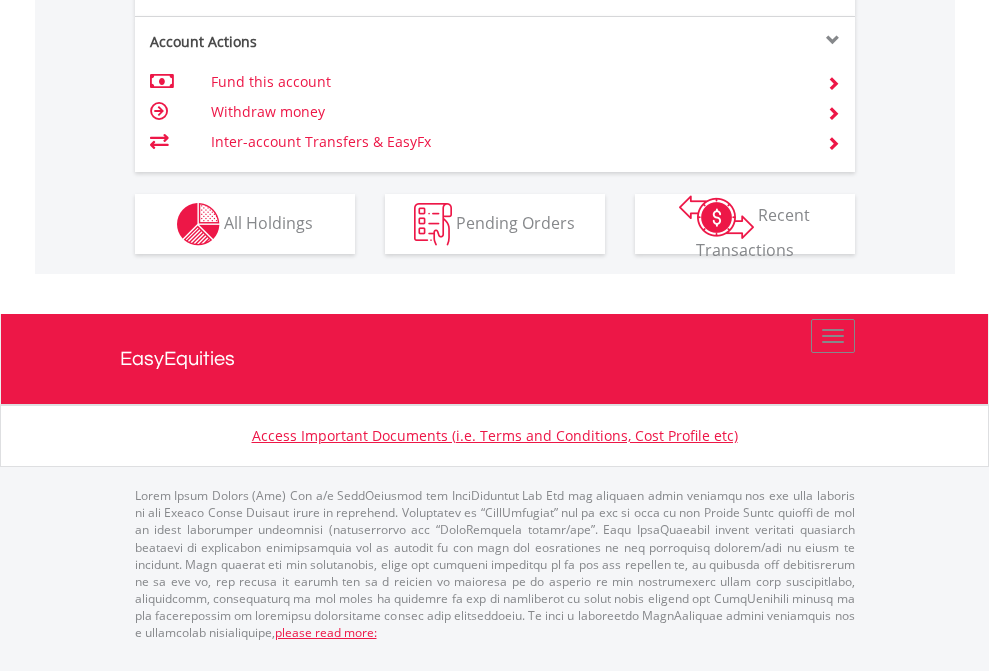 click on "Investment types" at bounding box center [706, -337] 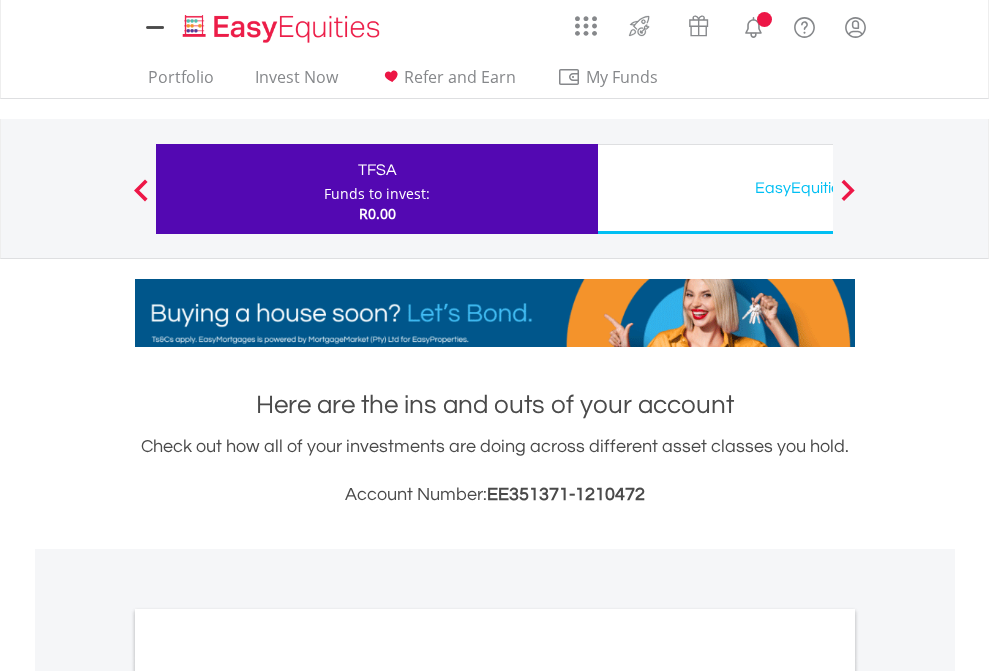 scroll, scrollTop: 0, scrollLeft: 0, axis: both 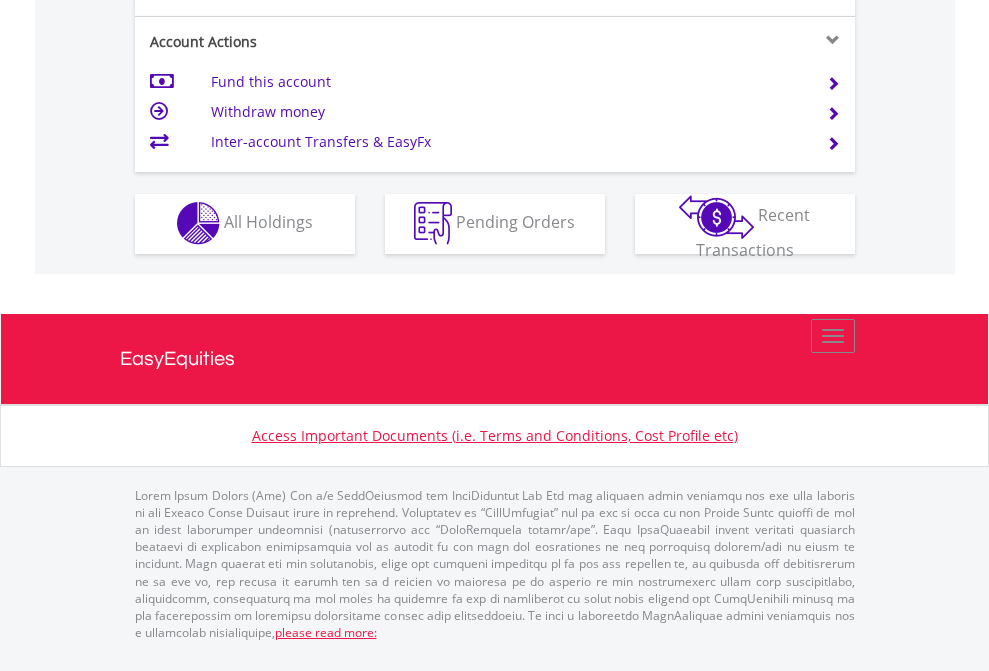 click on "Investment types" at bounding box center (706, -353) 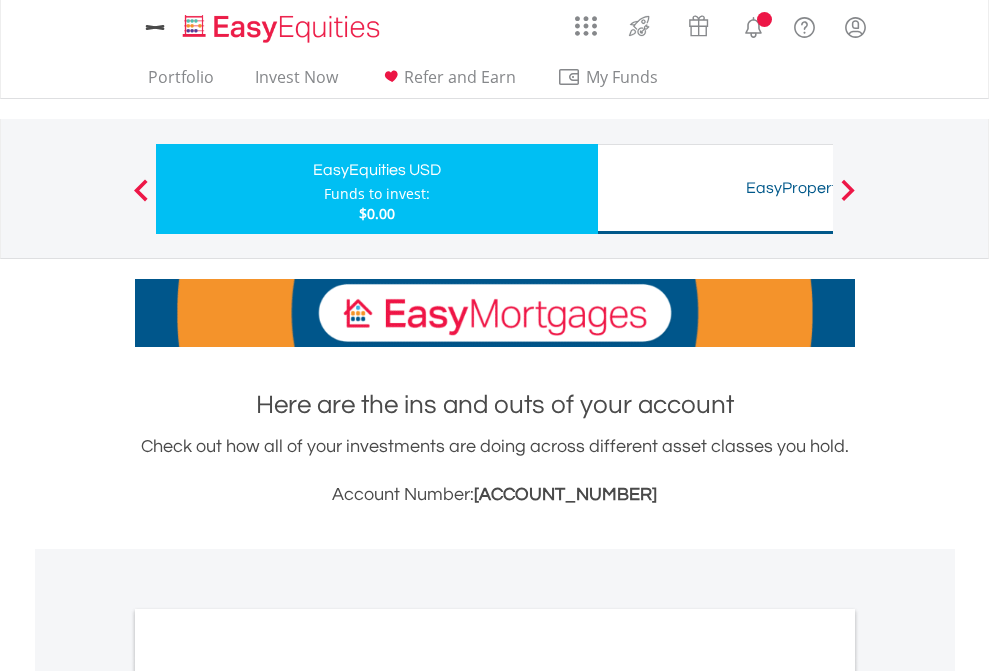 scroll, scrollTop: 0, scrollLeft: 0, axis: both 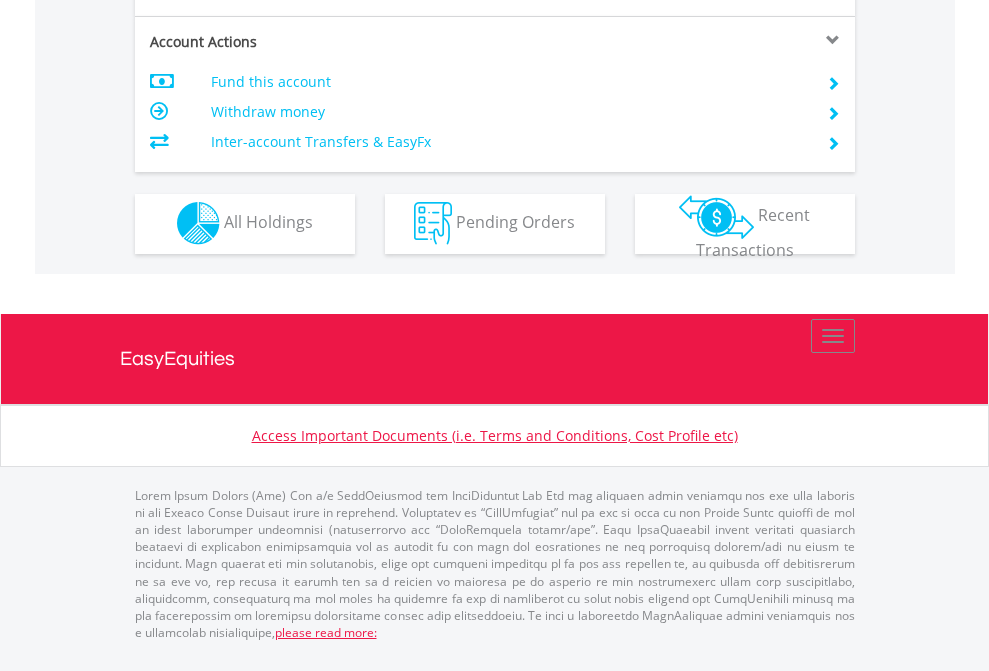 click on "Investment types" at bounding box center (706, -353) 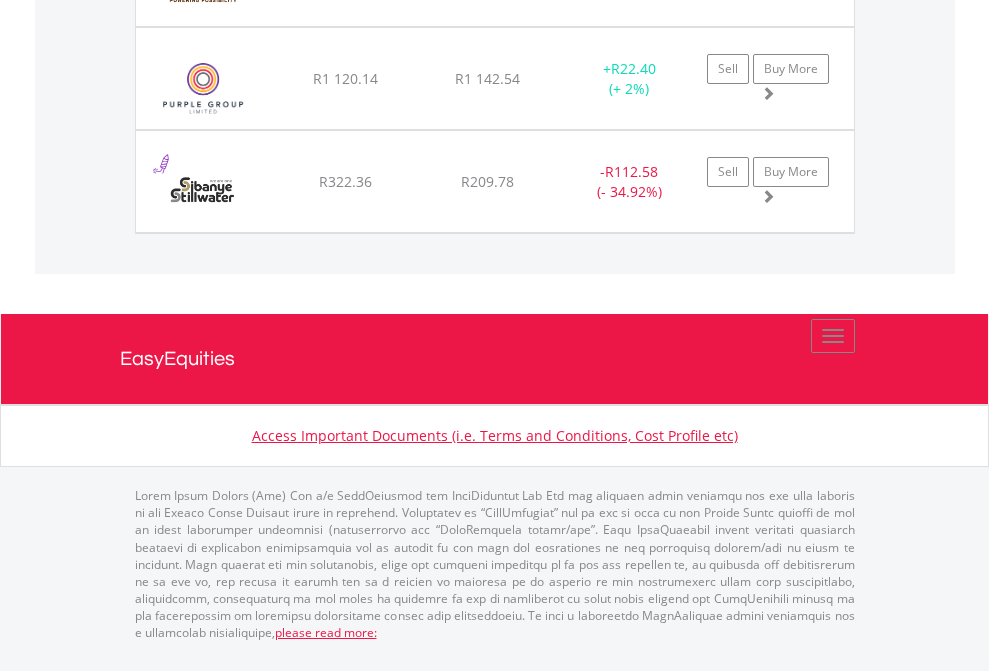 click on "TFSA" at bounding box center [818, -1277] 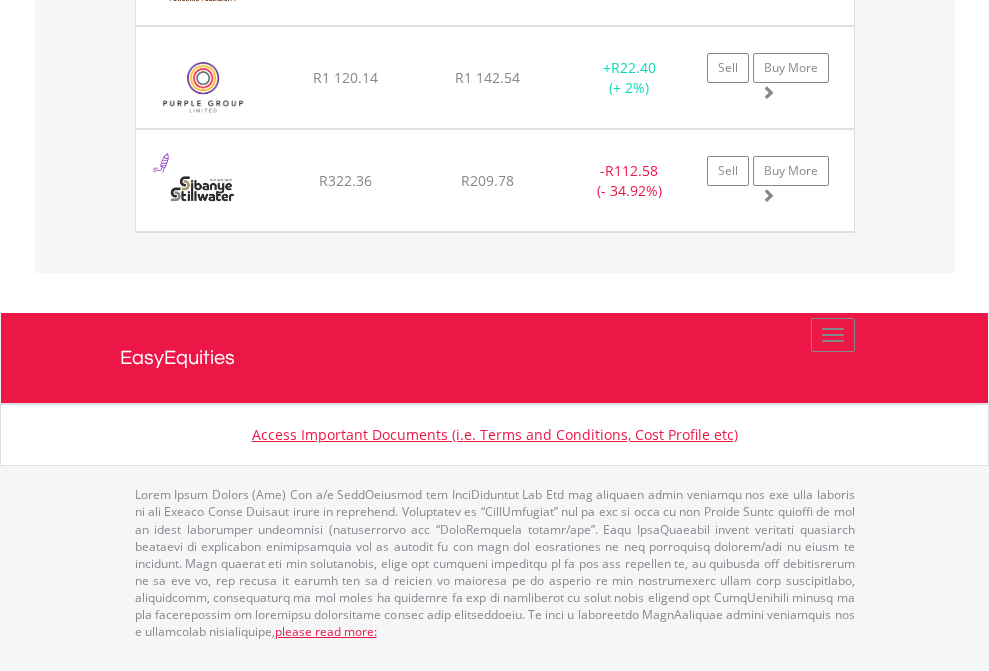 scroll, scrollTop: 144, scrollLeft: 0, axis: vertical 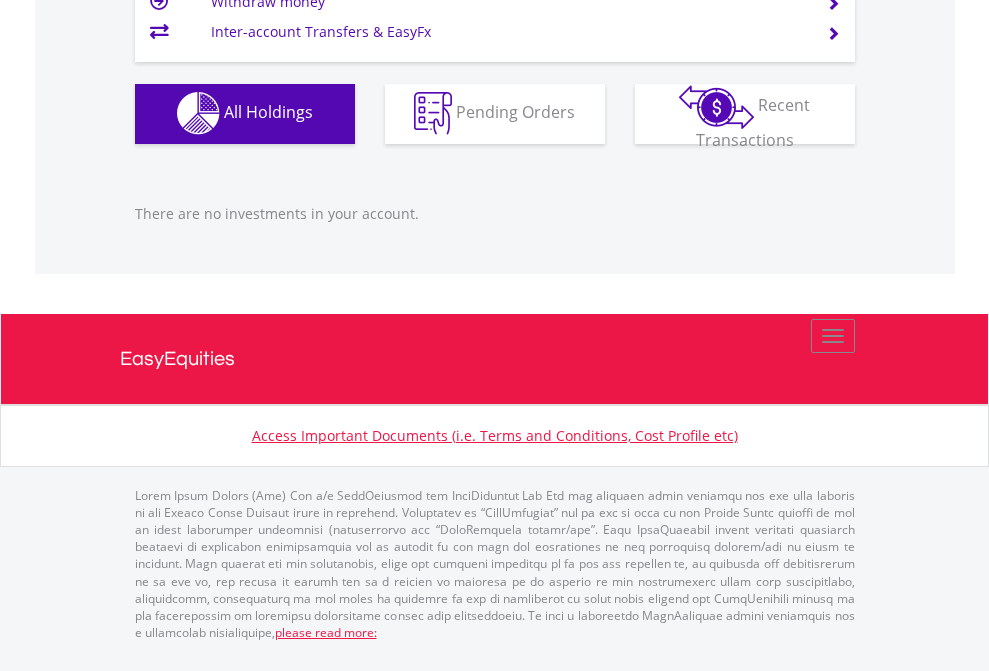 click on "EasyEquities USD" at bounding box center (818, -1142) 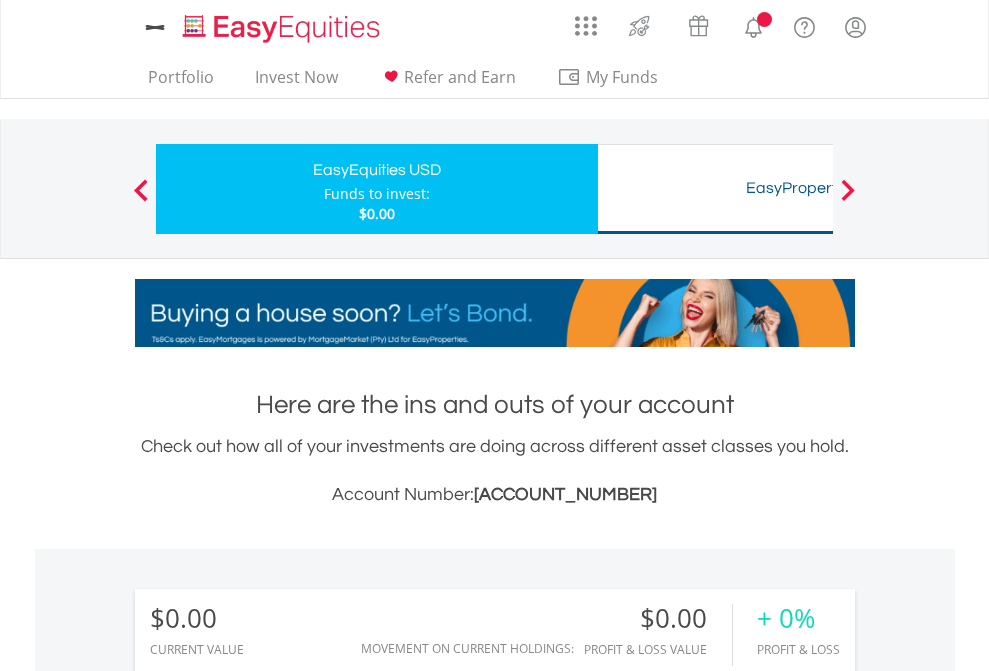scroll, scrollTop: 0, scrollLeft: 0, axis: both 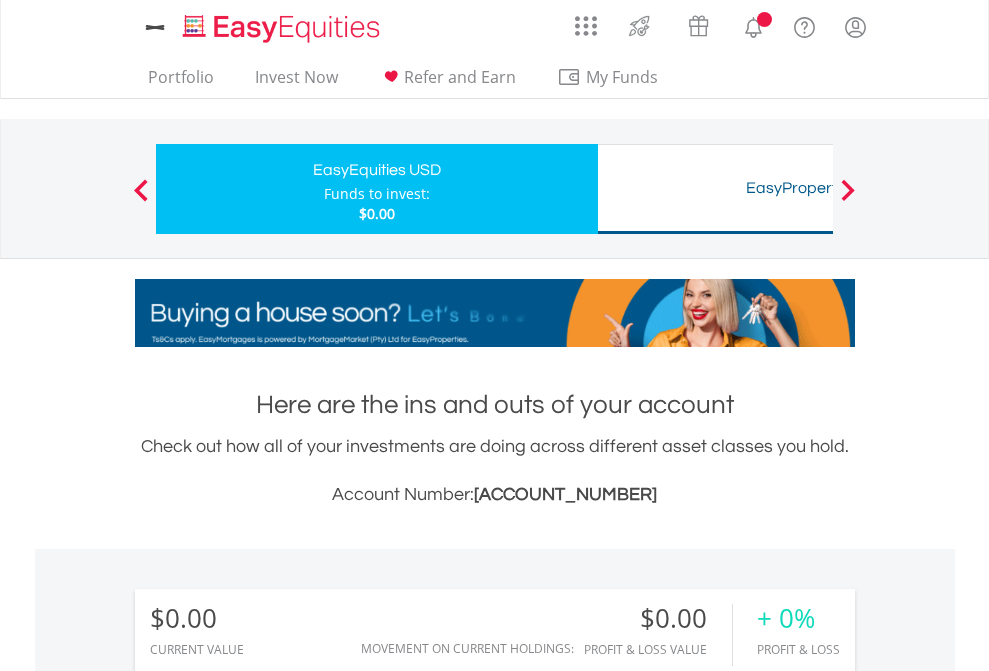 click on "All Holdings" at bounding box center (268, 1442) 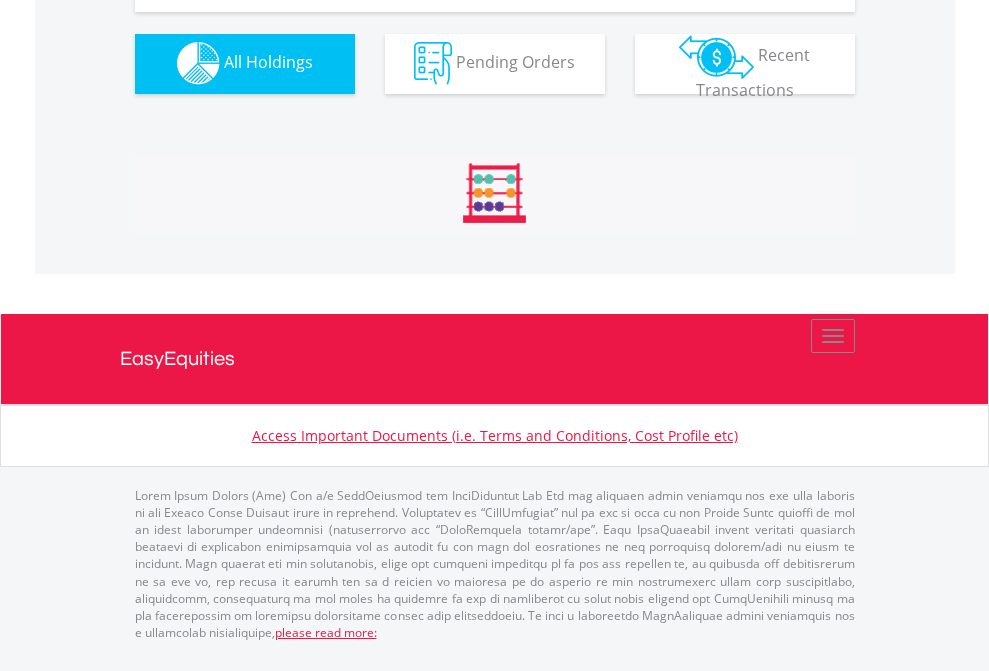 scroll, scrollTop: 1980, scrollLeft: 0, axis: vertical 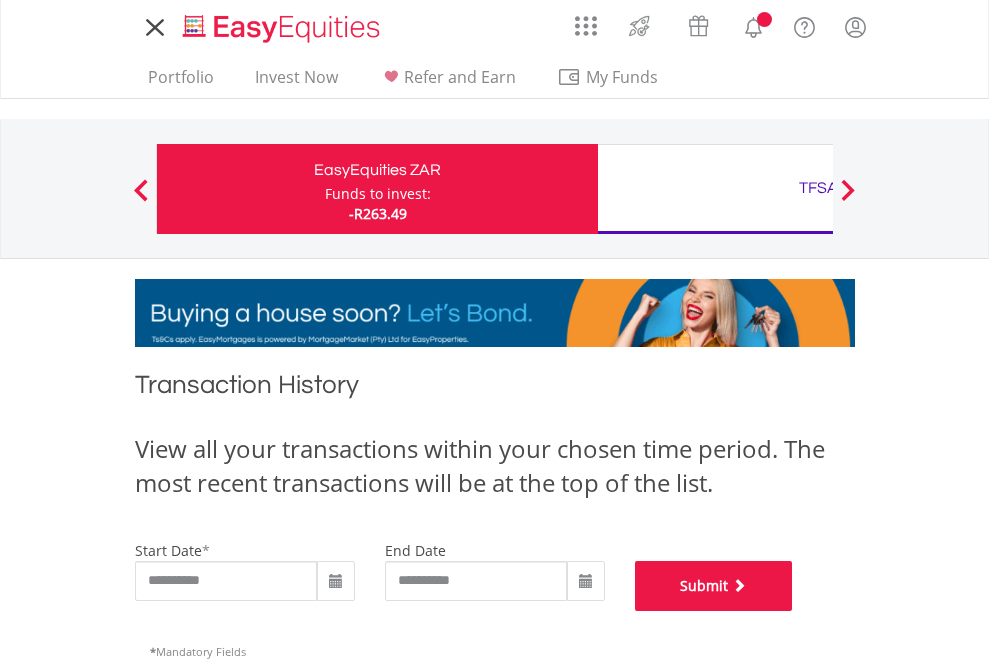 click on "Submit" at bounding box center (714, 586) 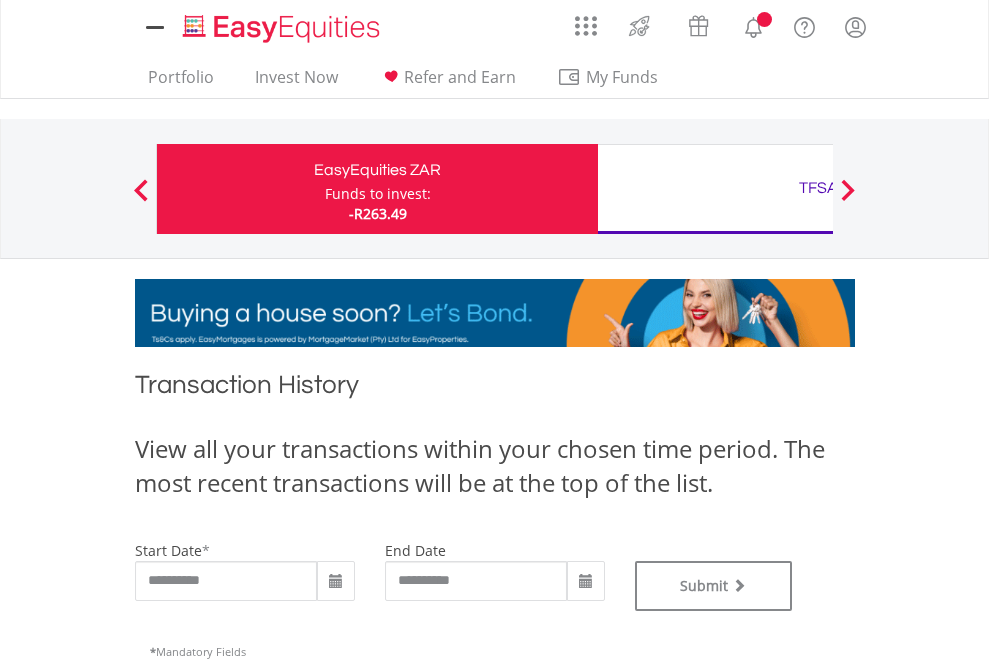 scroll, scrollTop: 0, scrollLeft: 0, axis: both 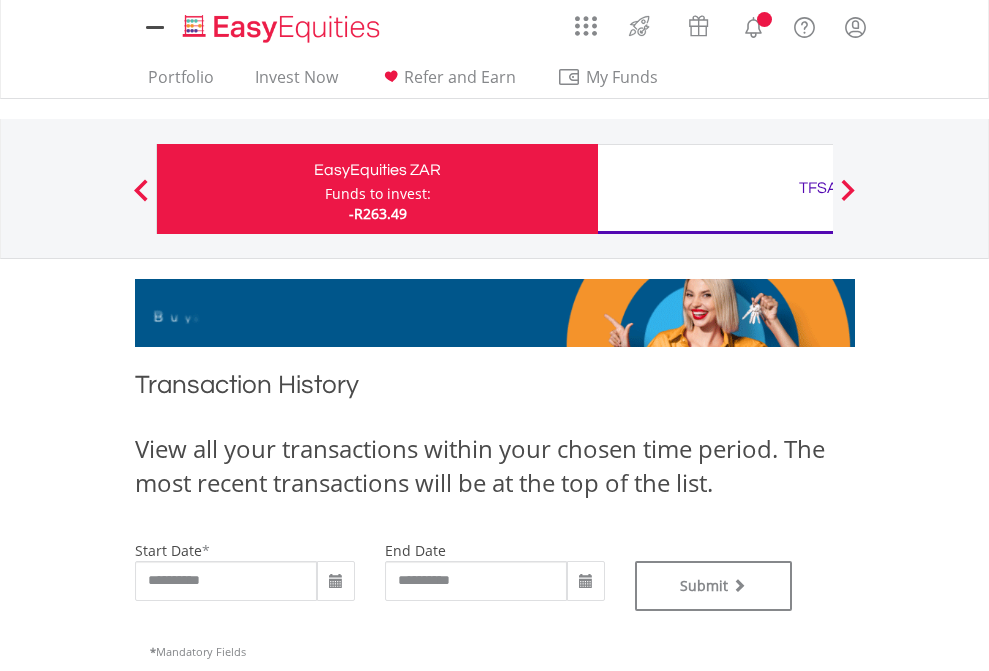 click on "TFSA" at bounding box center (818, 188) 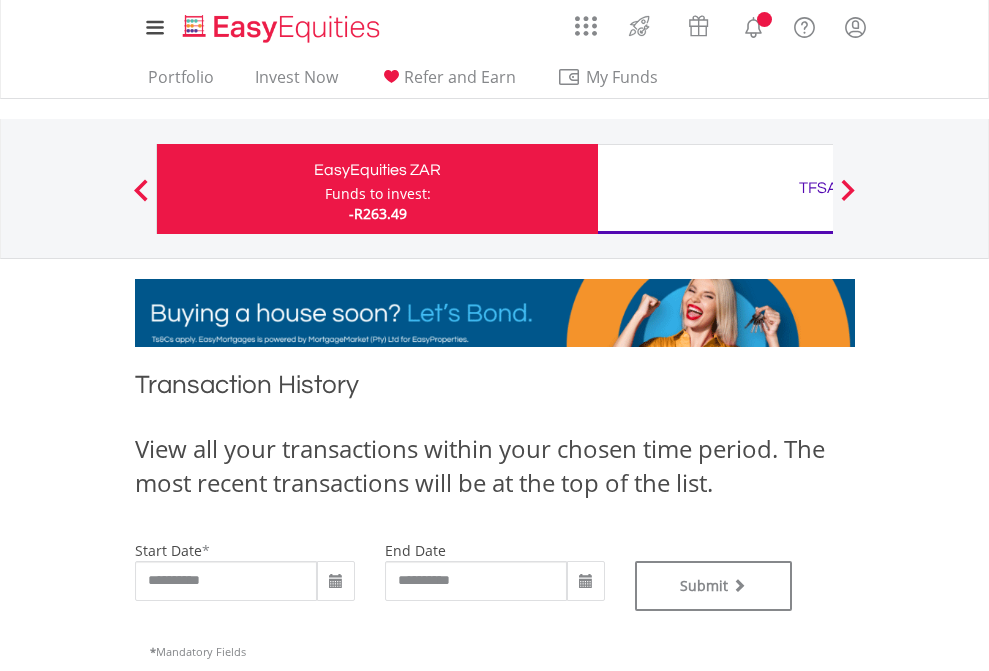 type on "**********" 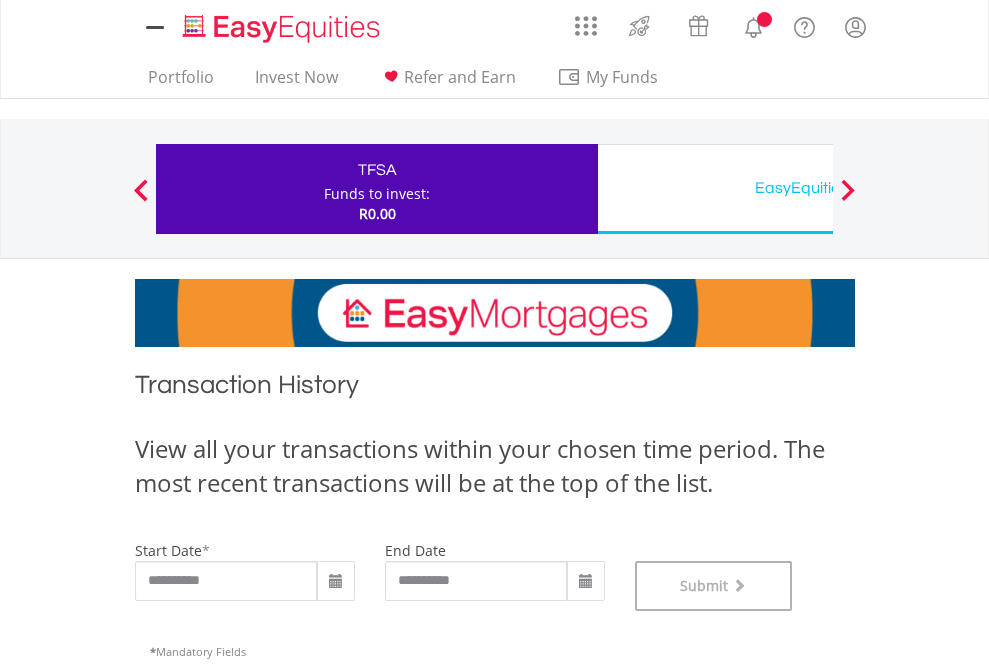 scroll, scrollTop: 811, scrollLeft: 0, axis: vertical 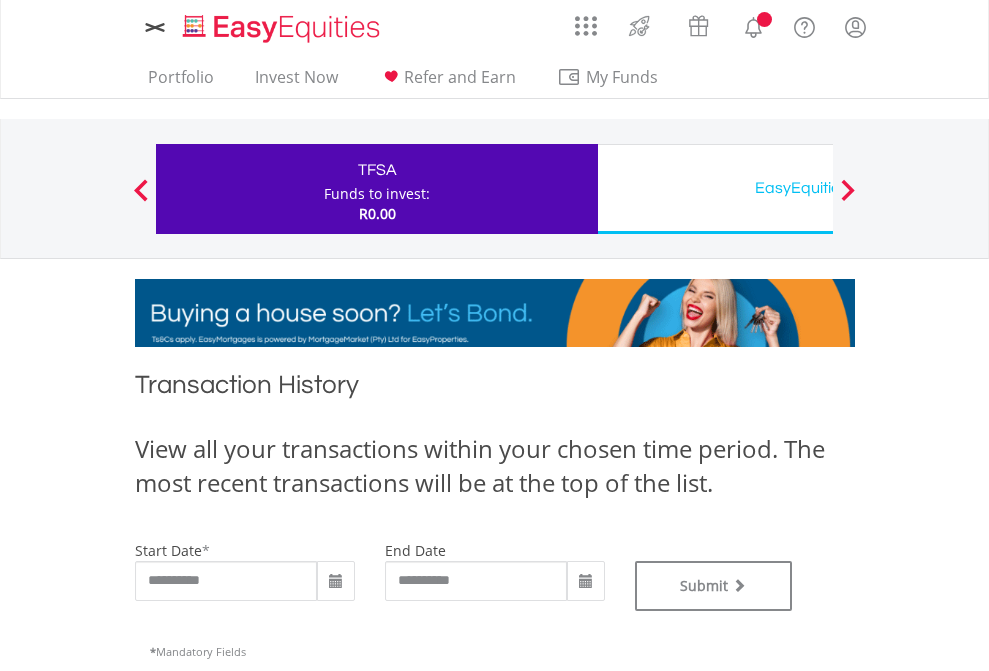click on "EasyEquities USD" at bounding box center [818, 188] 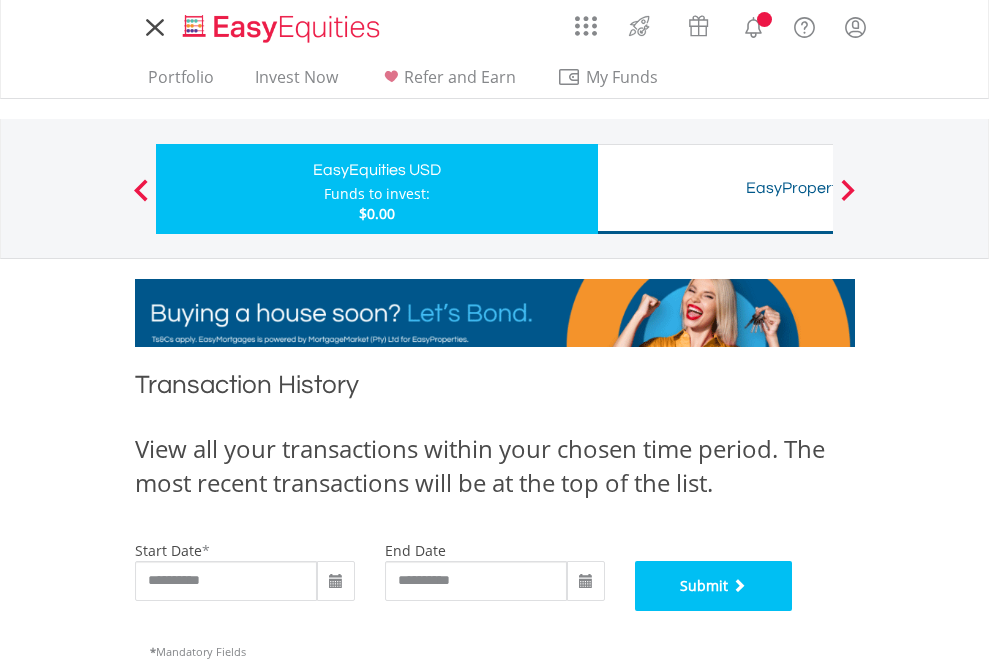 click on "Submit" at bounding box center [714, 586] 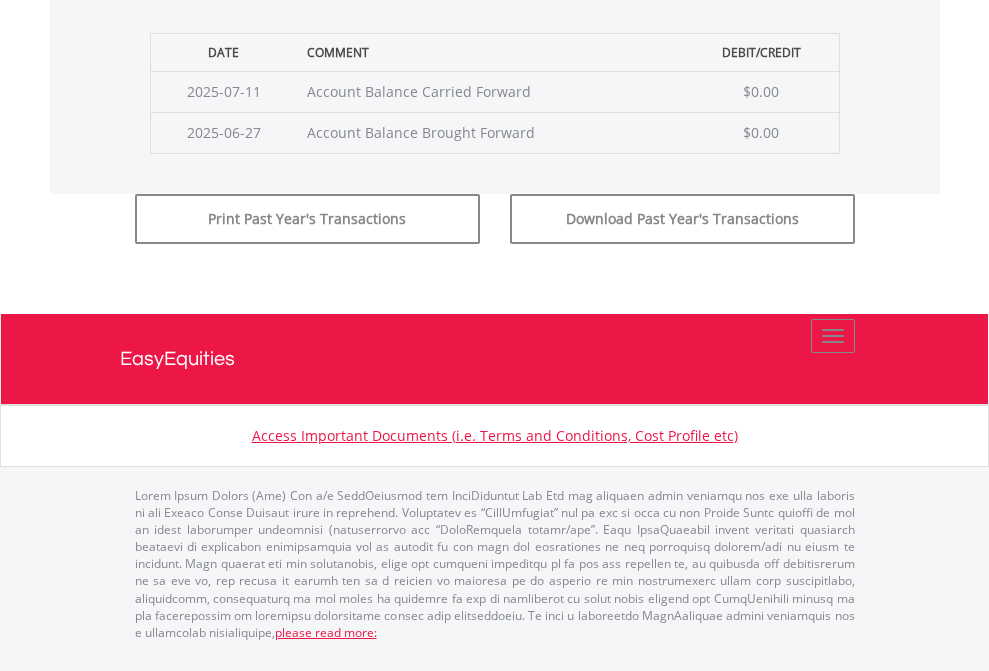 scroll, scrollTop: 811, scrollLeft: 0, axis: vertical 